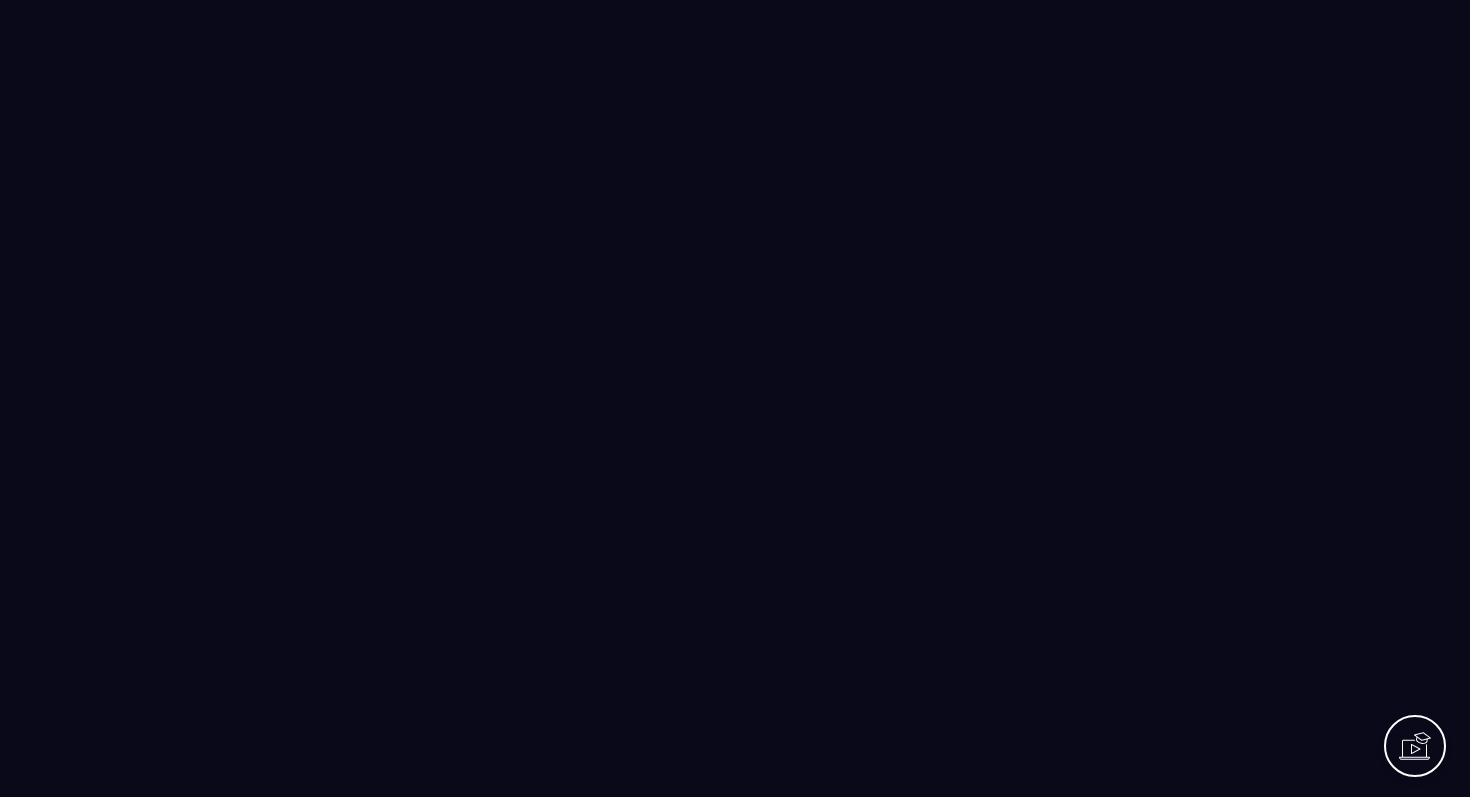 scroll, scrollTop: 0, scrollLeft: 0, axis: both 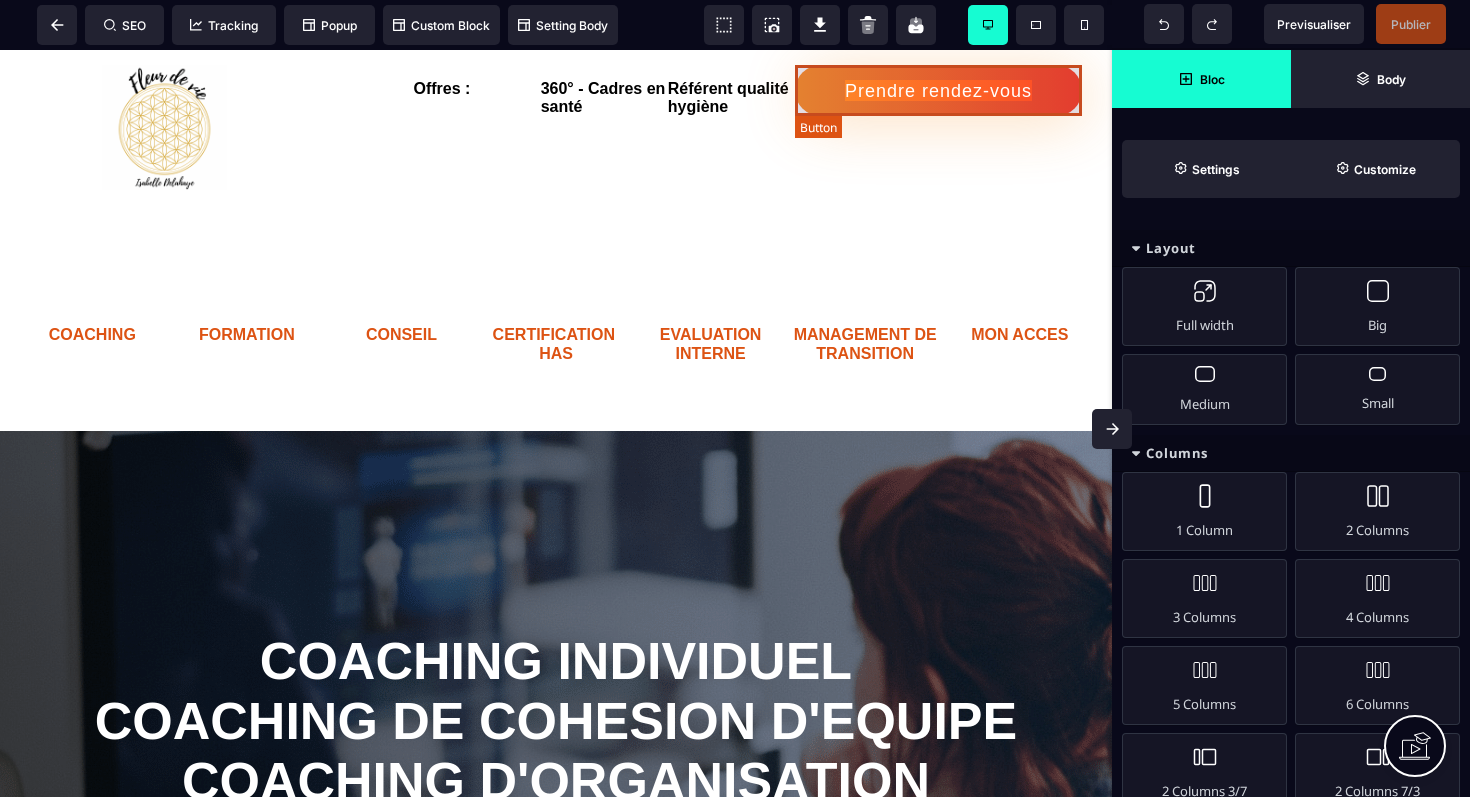 click on "Prendre rendez-vous" at bounding box center (938, 91) 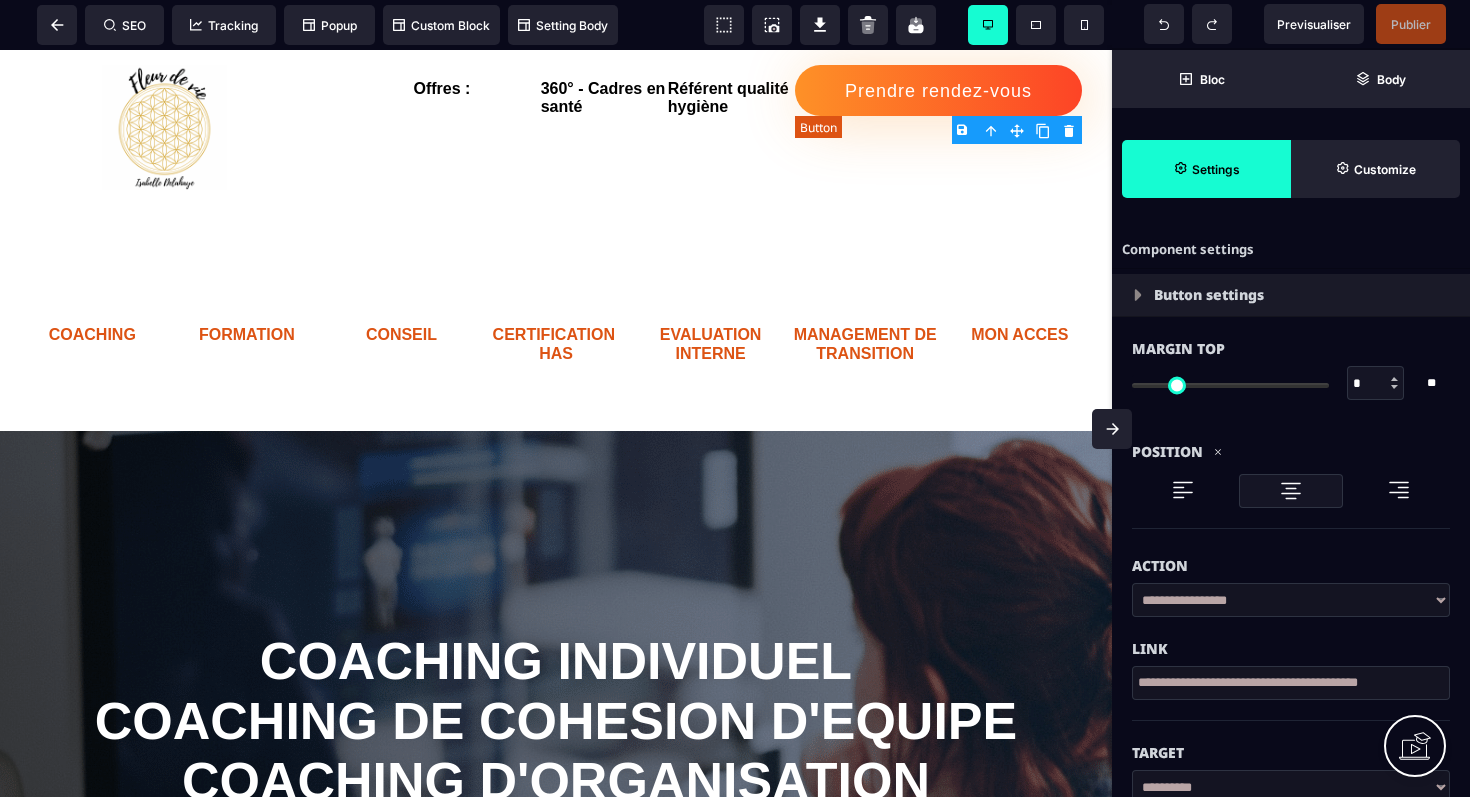 type on "**" 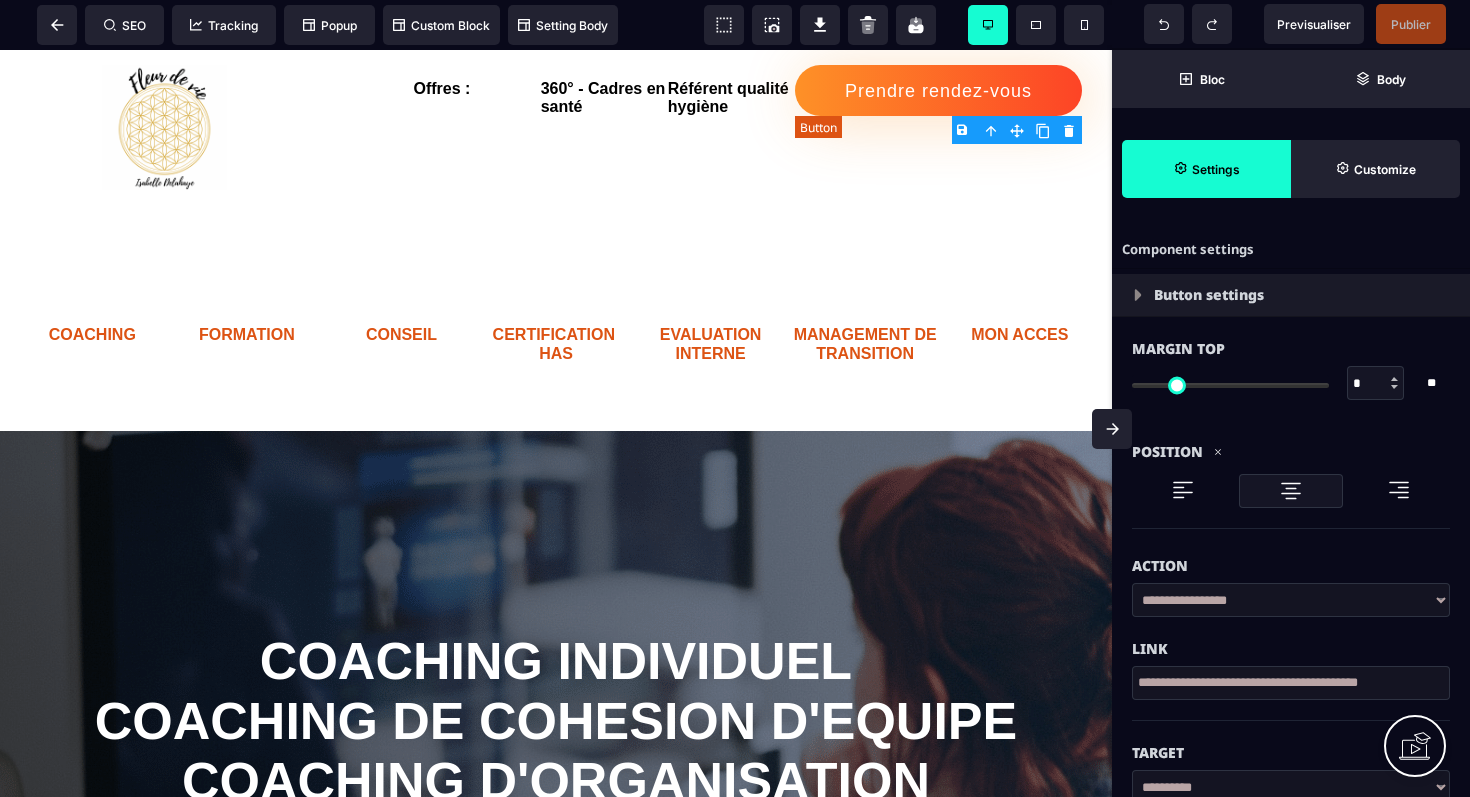 type on "**" 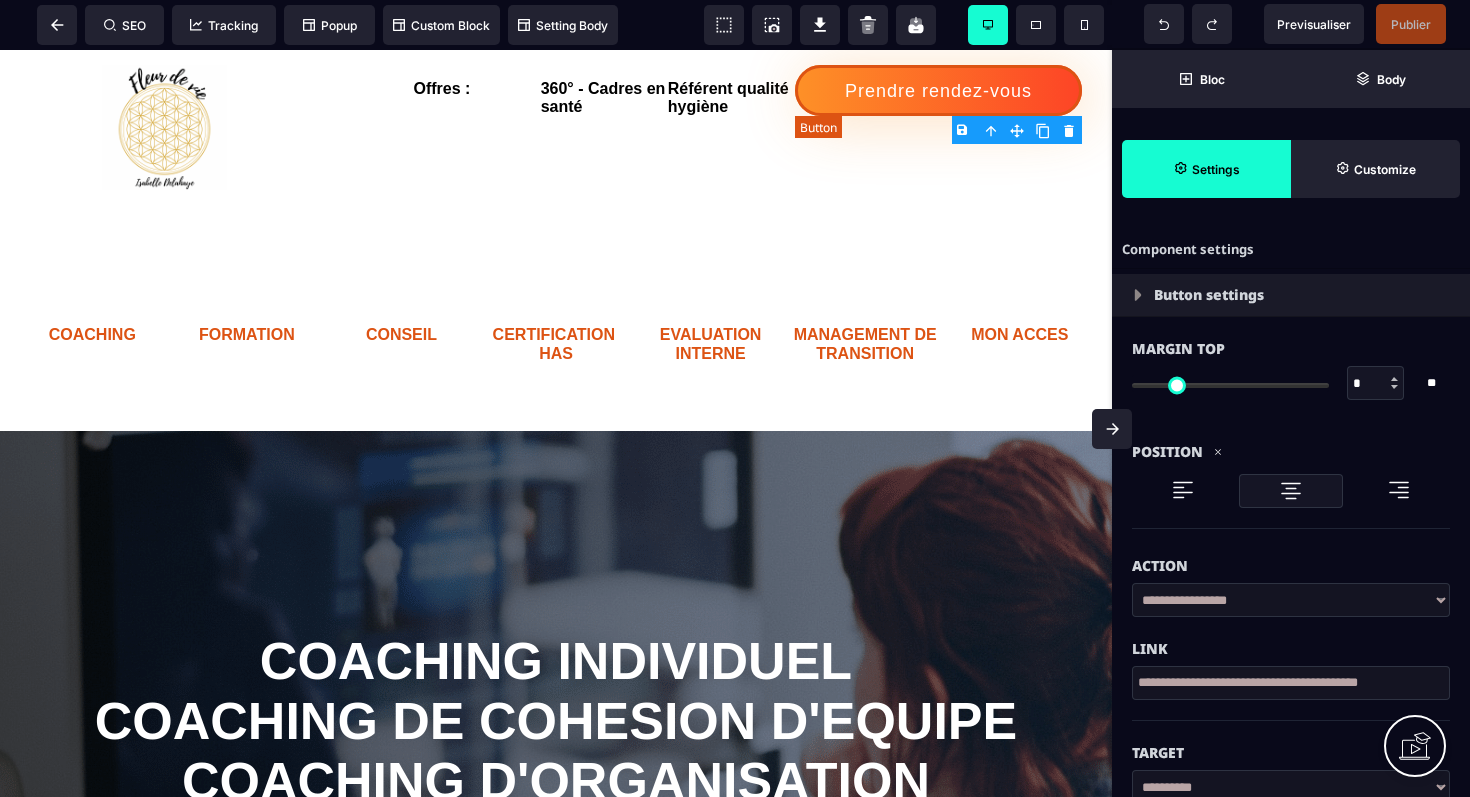 select on "***" 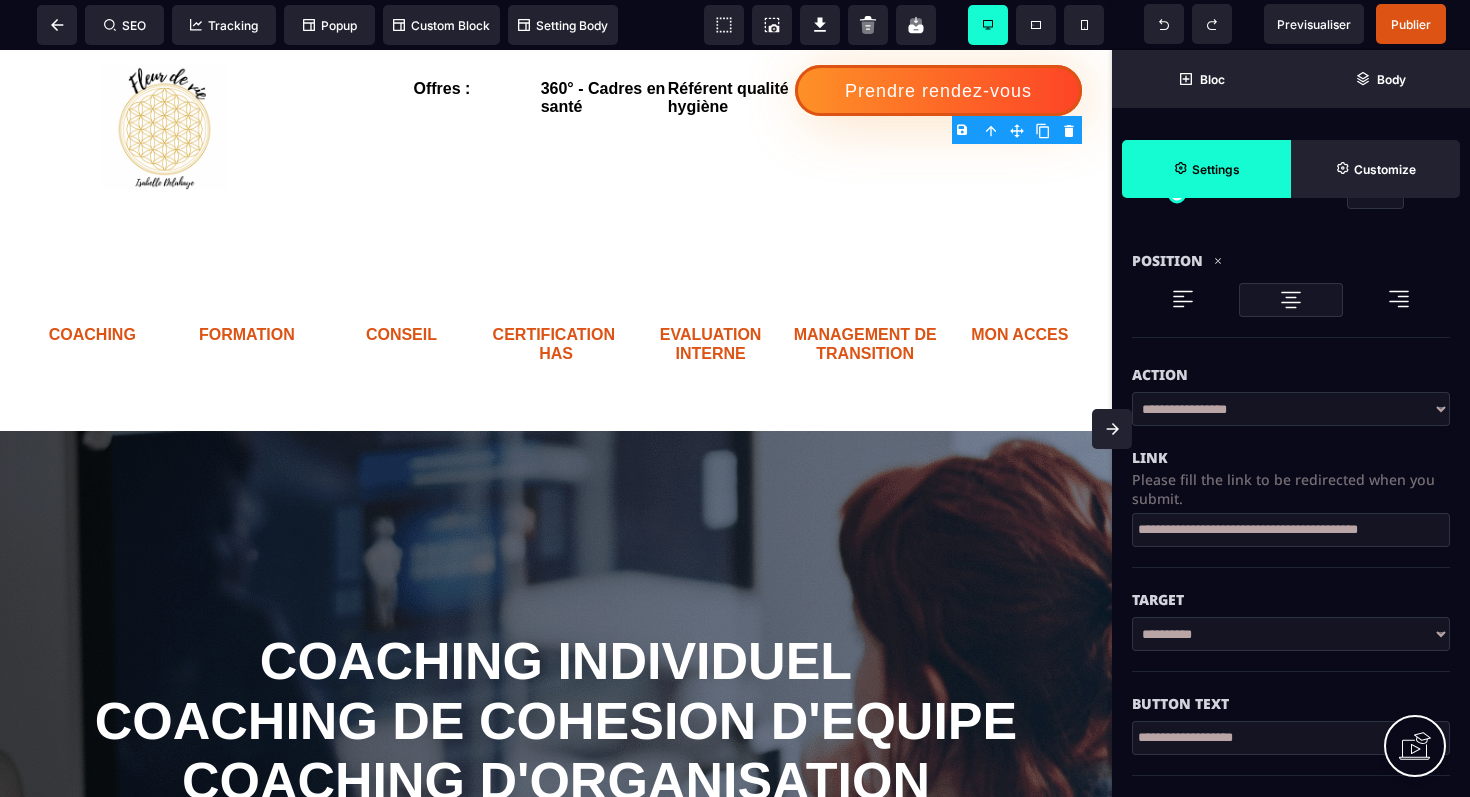 scroll, scrollTop: 201, scrollLeft: 0, axis: vertical 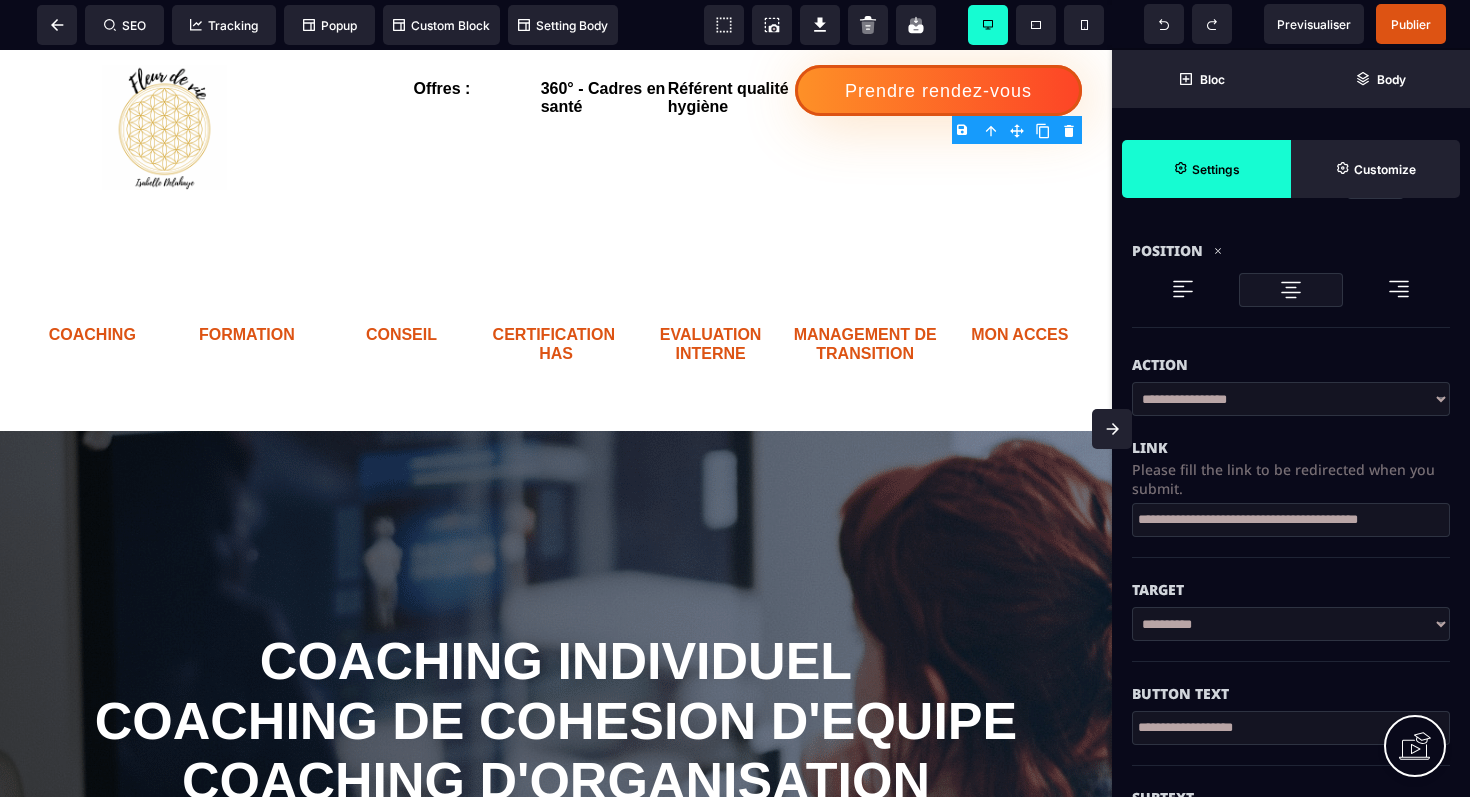 drag, startPoint x: 1138, startPoint y: 521, endPoint x: 1469, endPoint y: 550, distance: 332.26797 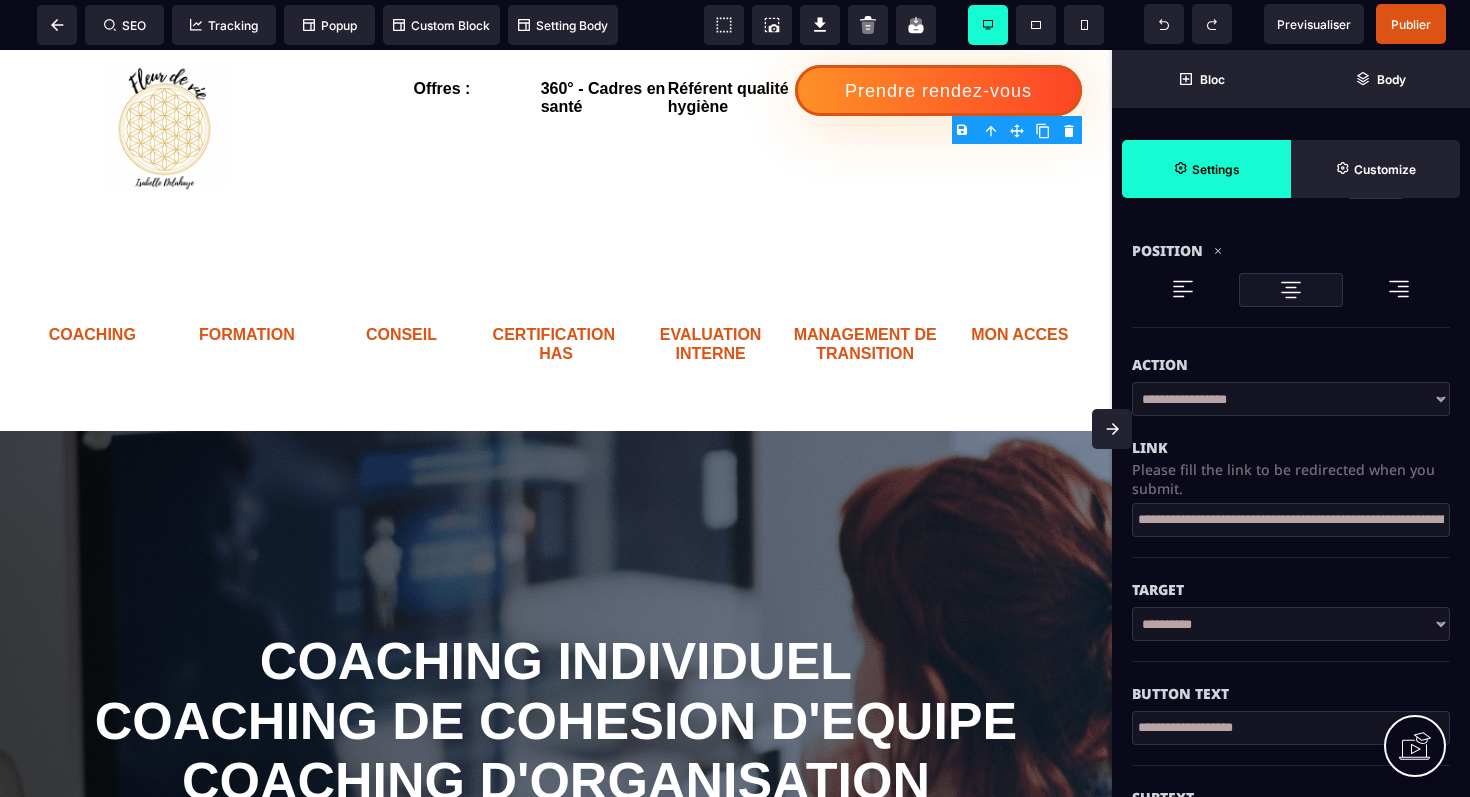 scroll, scrollTop: 0, scrollLeft: 197, axis: horizontal 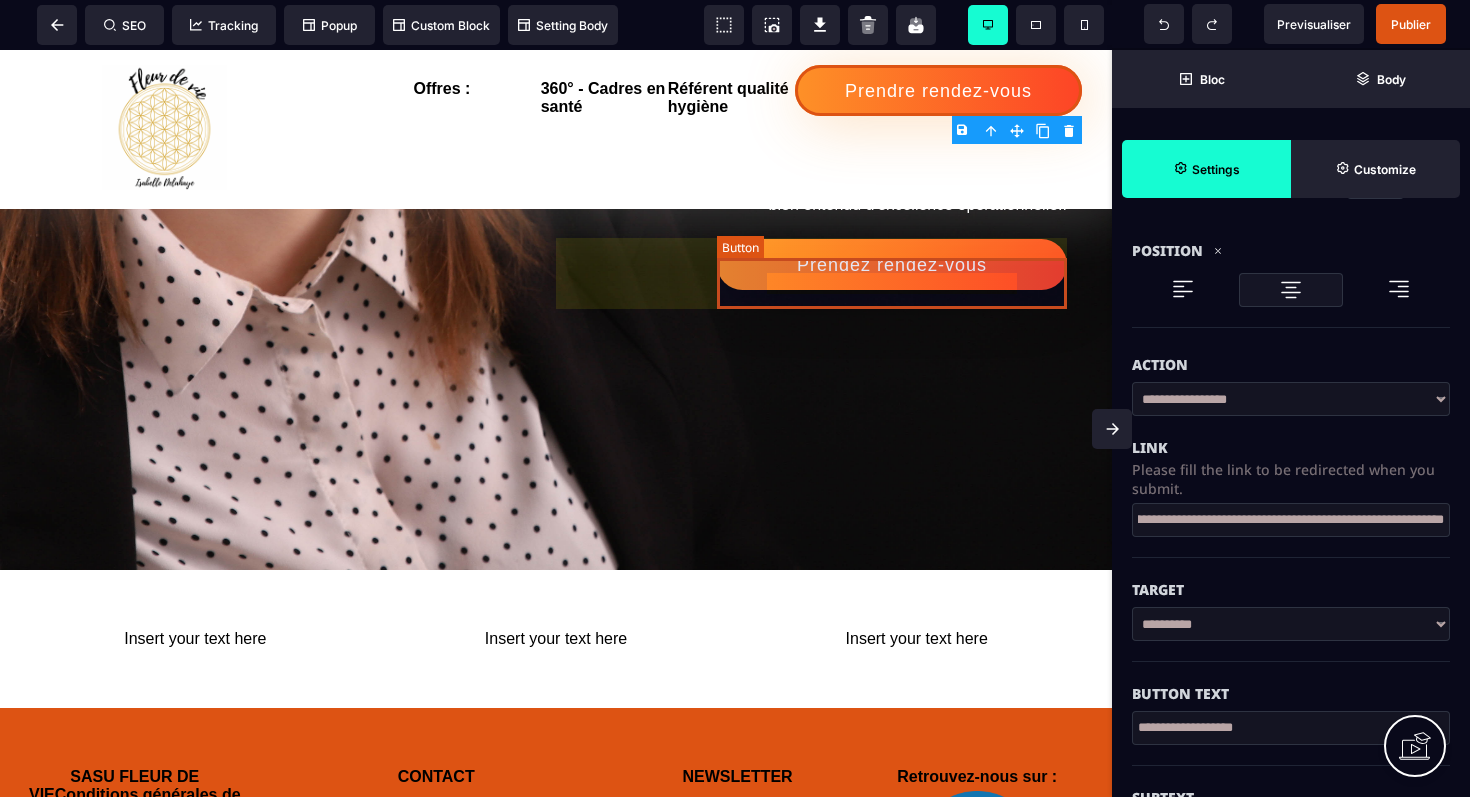 type on "**********" 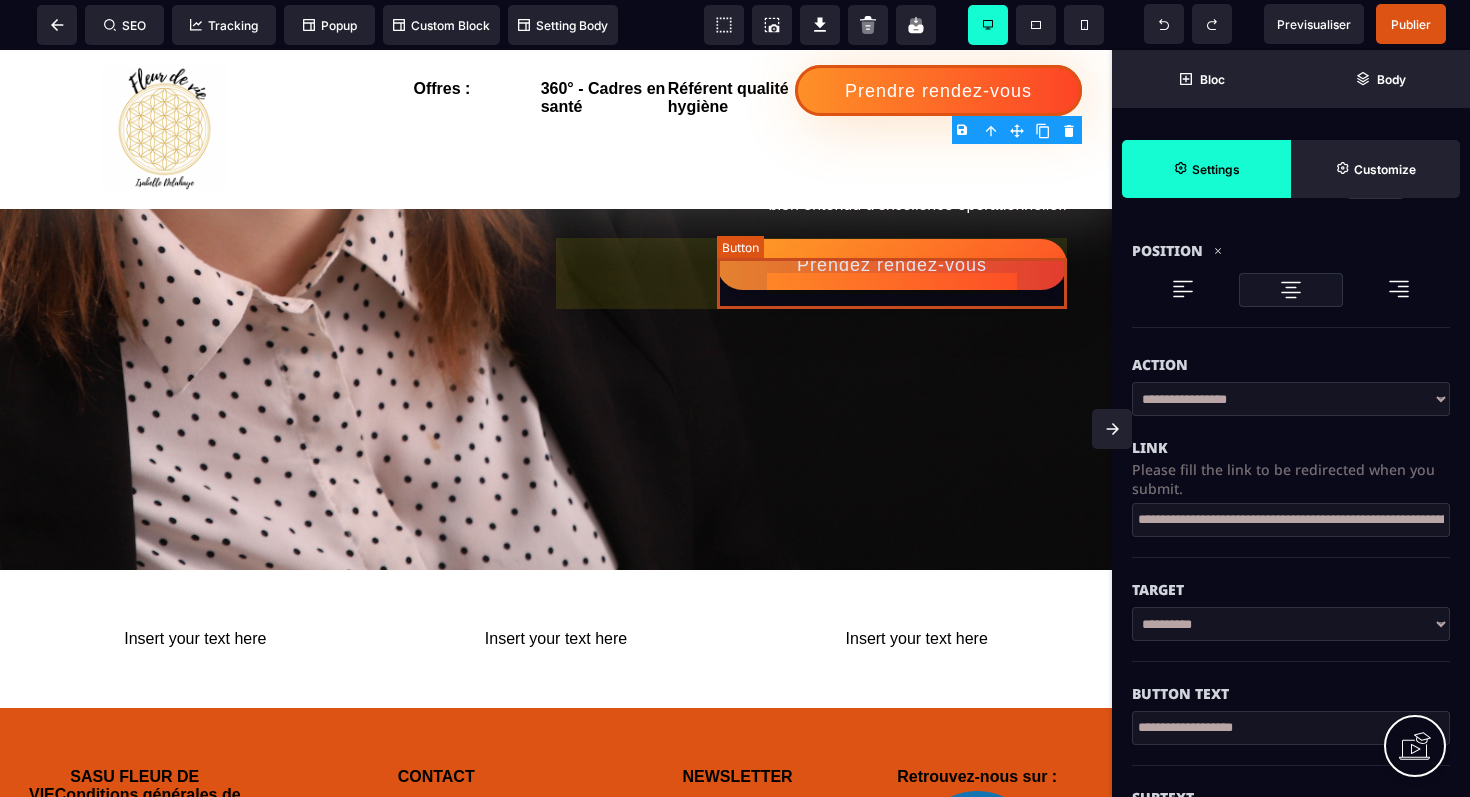 click on "Prendez rendez-vous" at bounding box center [892, 265] 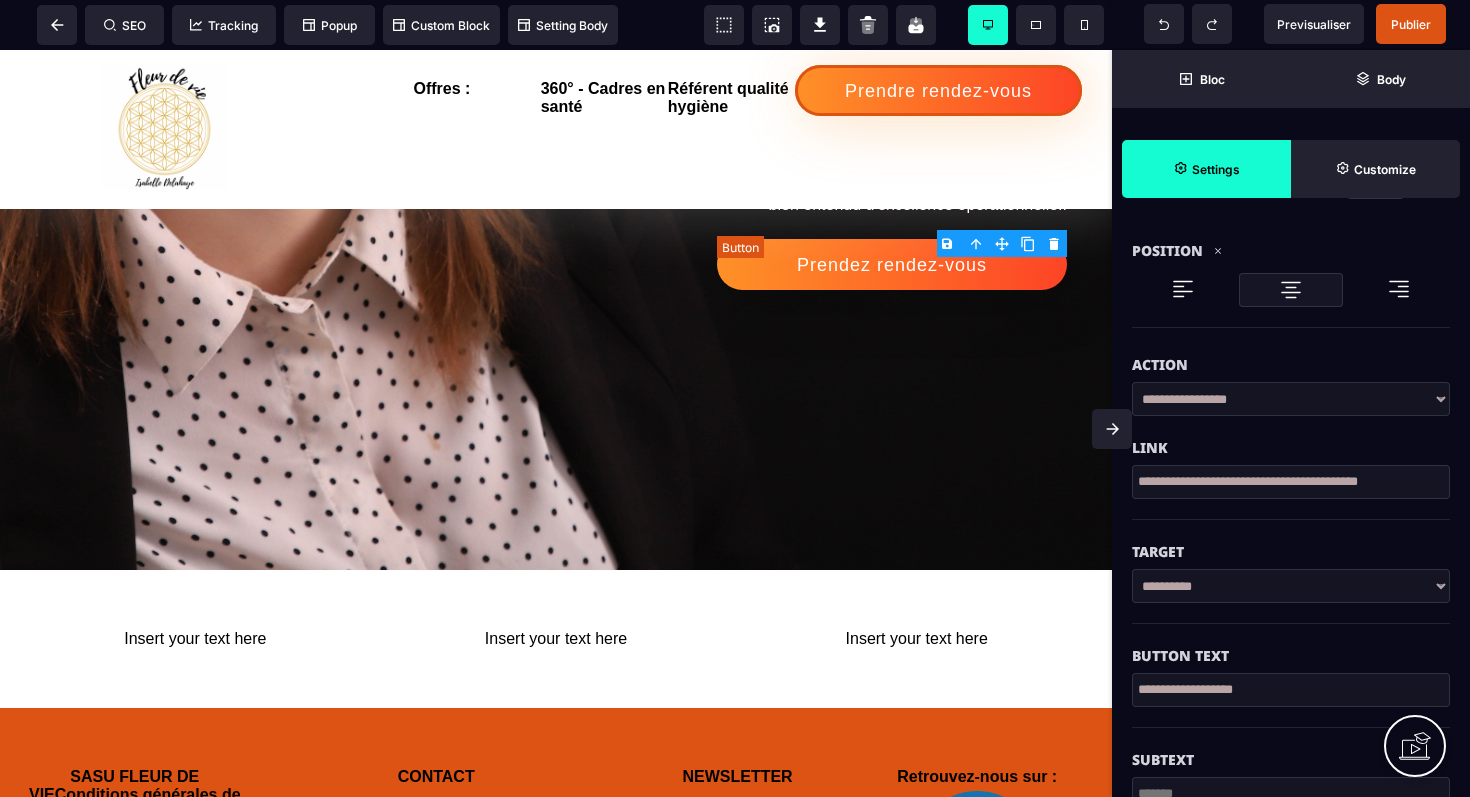 scroll, scrollTop: 0, scrollLeft: 0, axis: both 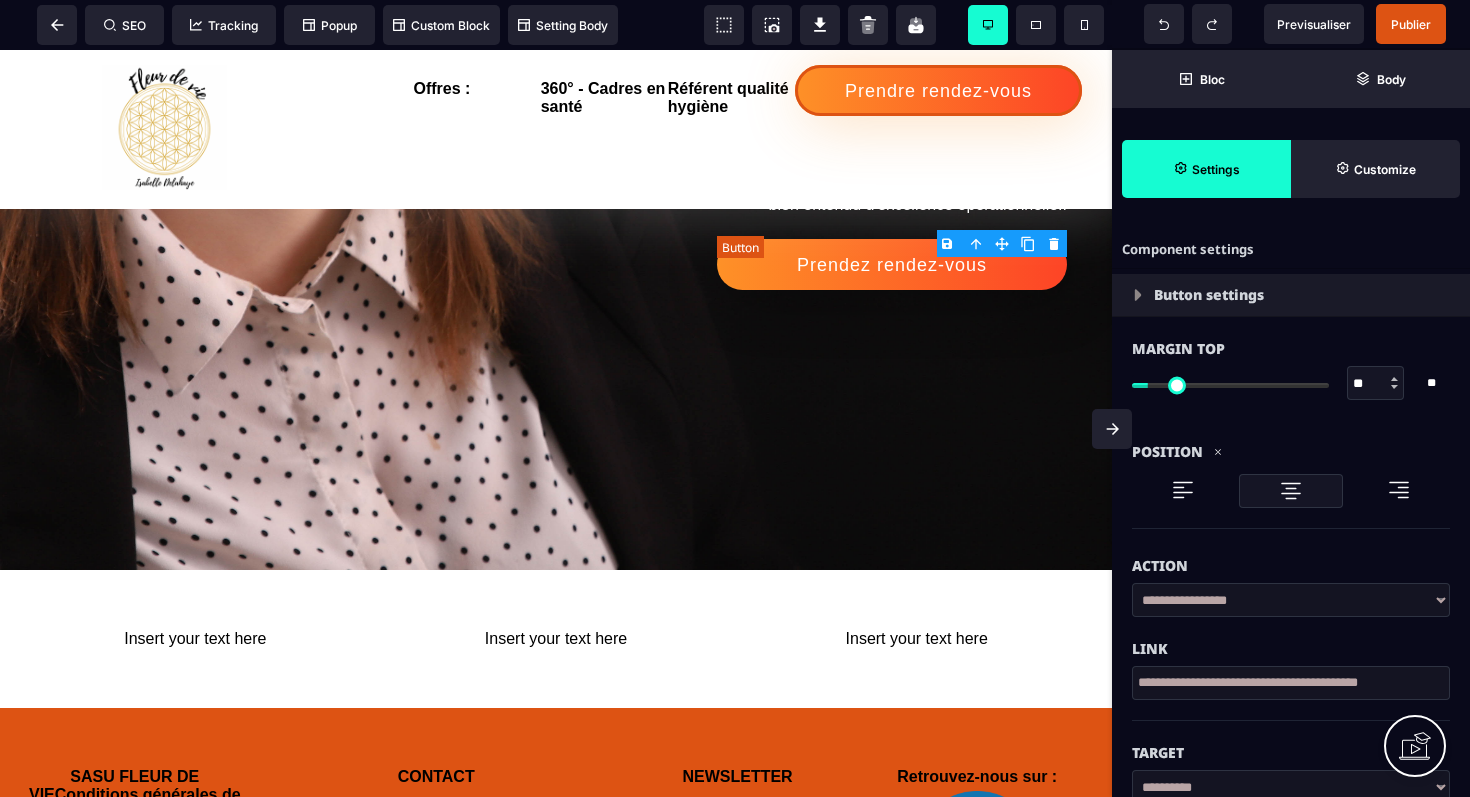type on "**" 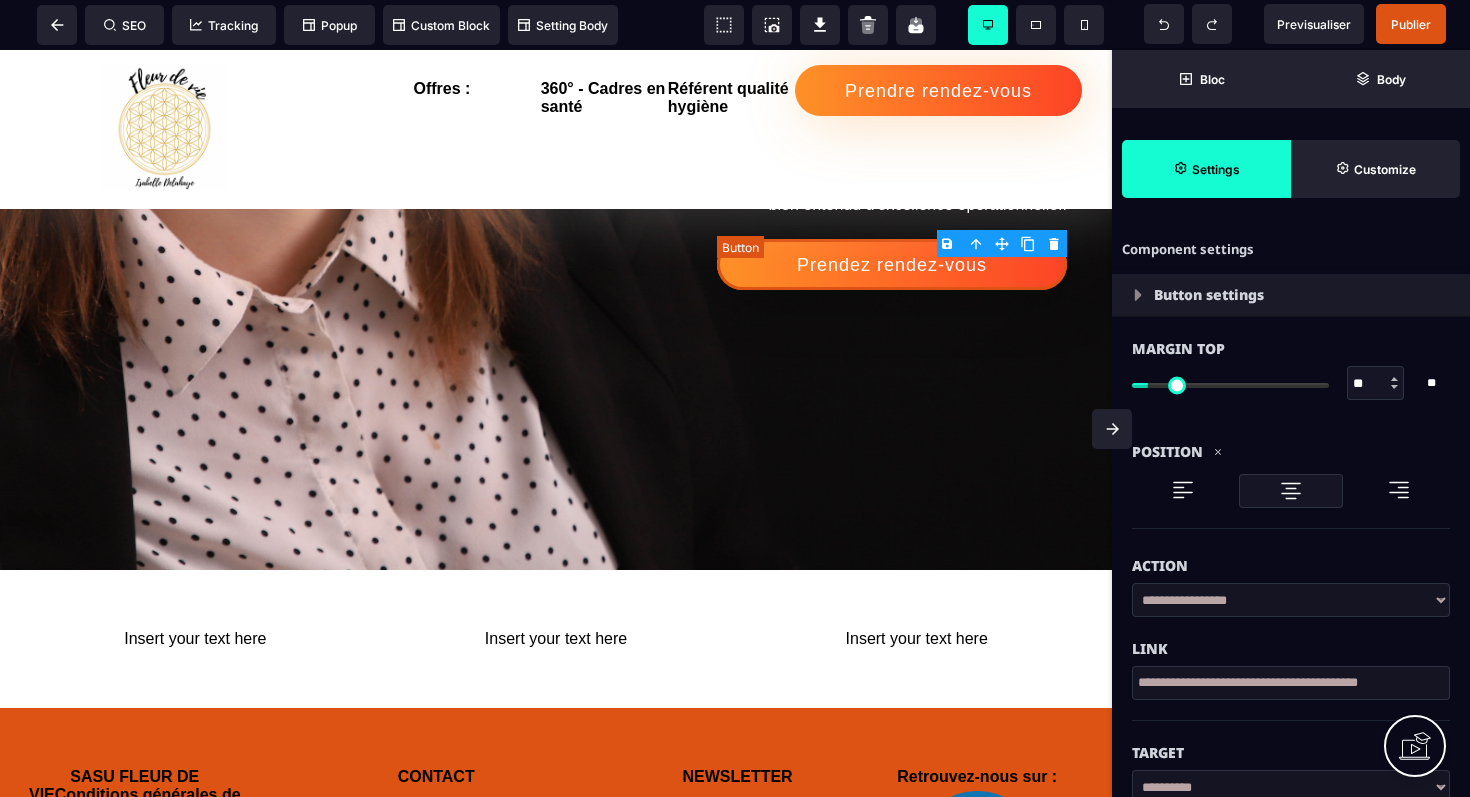 select on "***" 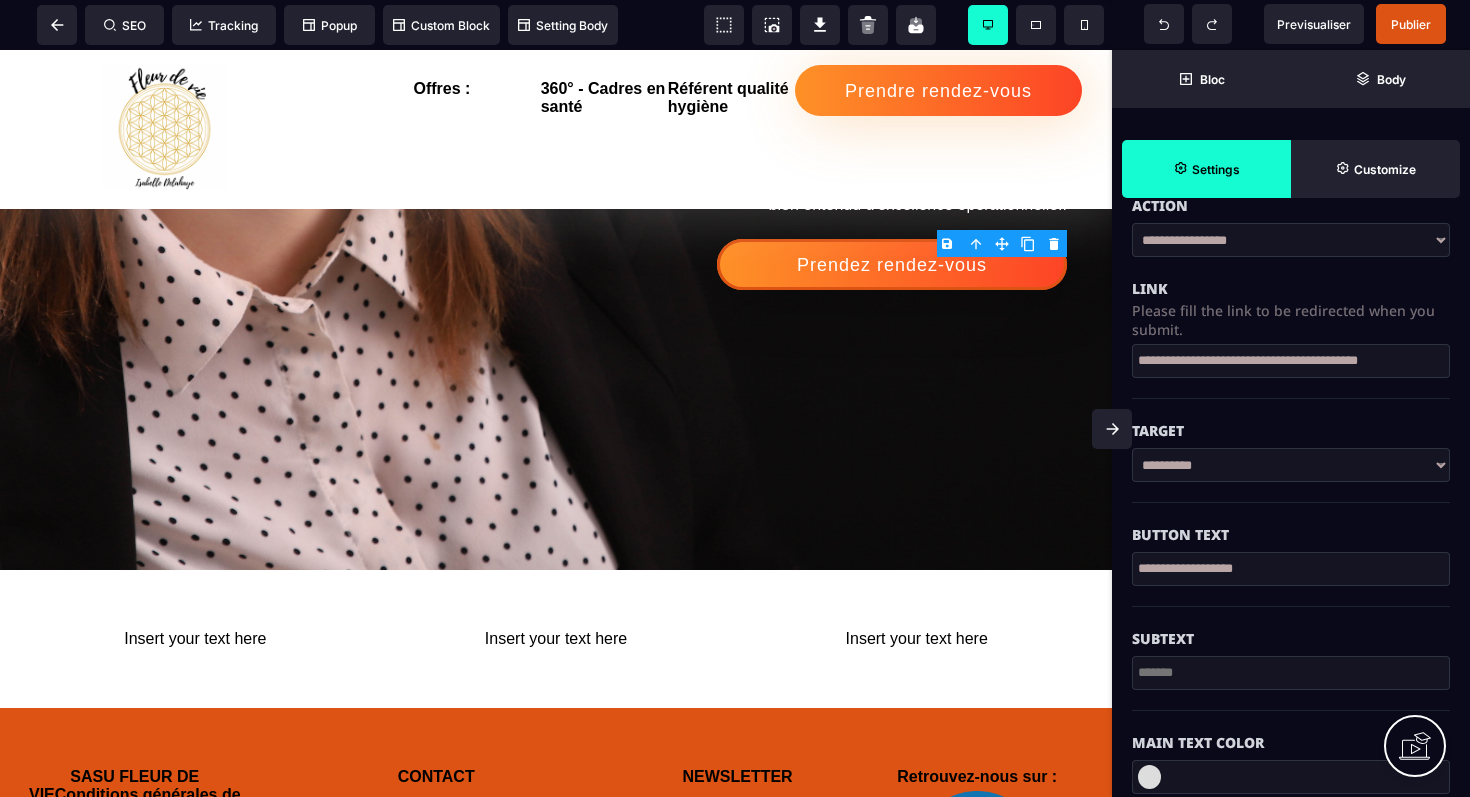 scroll, scrollTop: 363, scrollLeft: 0, axis: vertical 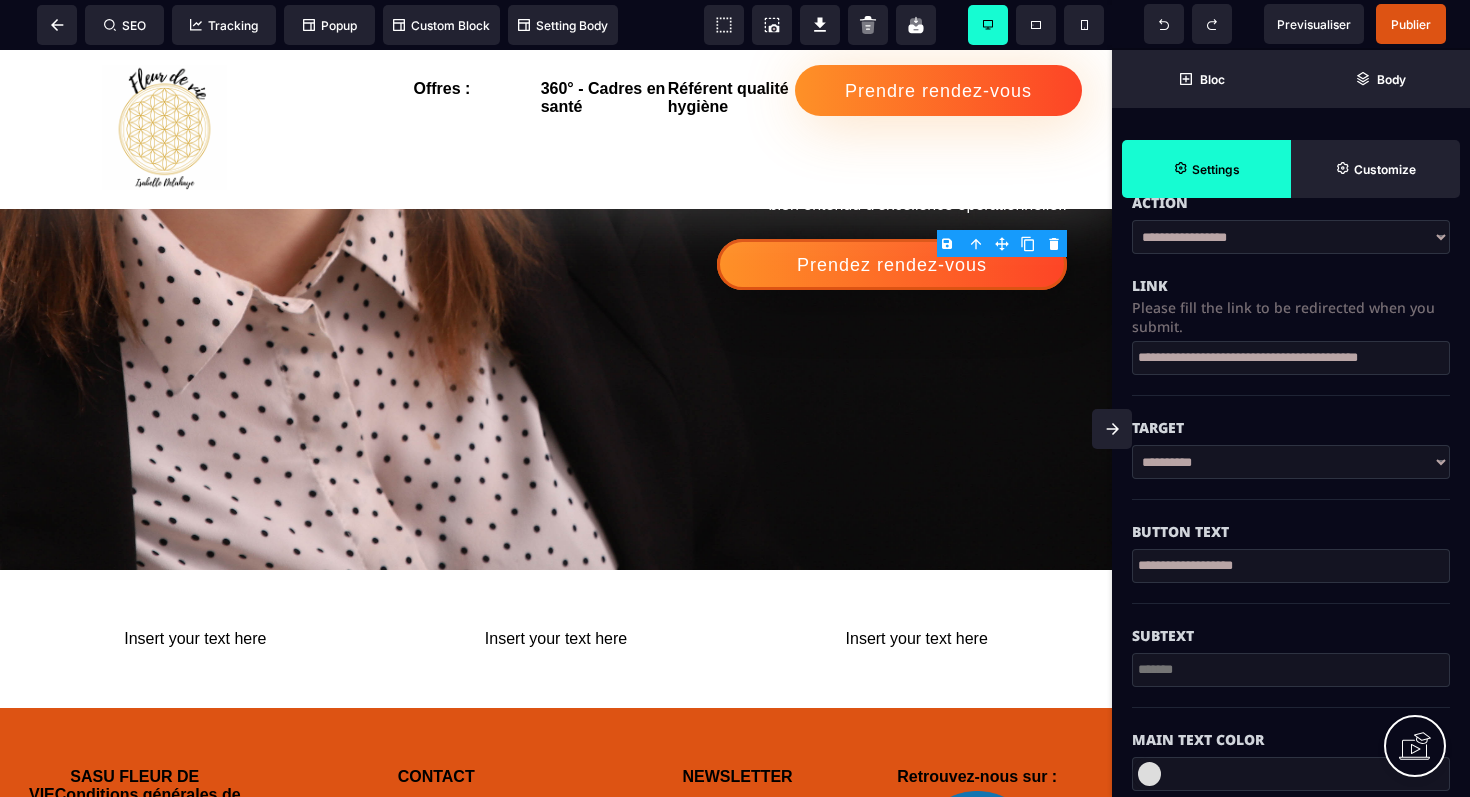 drag, startPoint x: 1139, startPoint y: 361, endPoint x: 1469, endPoint y: 381, distance: 330.6055 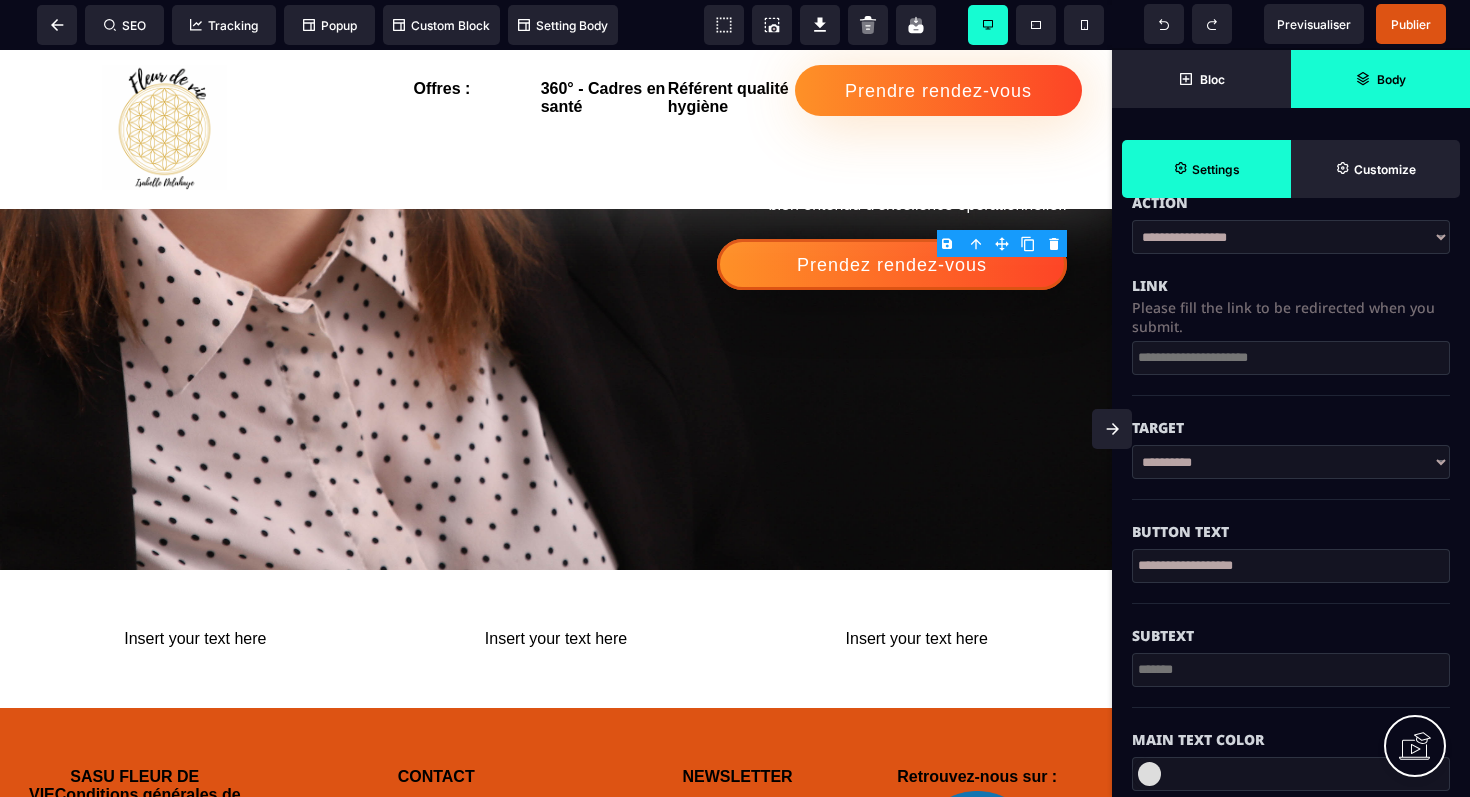 paste on "**********" 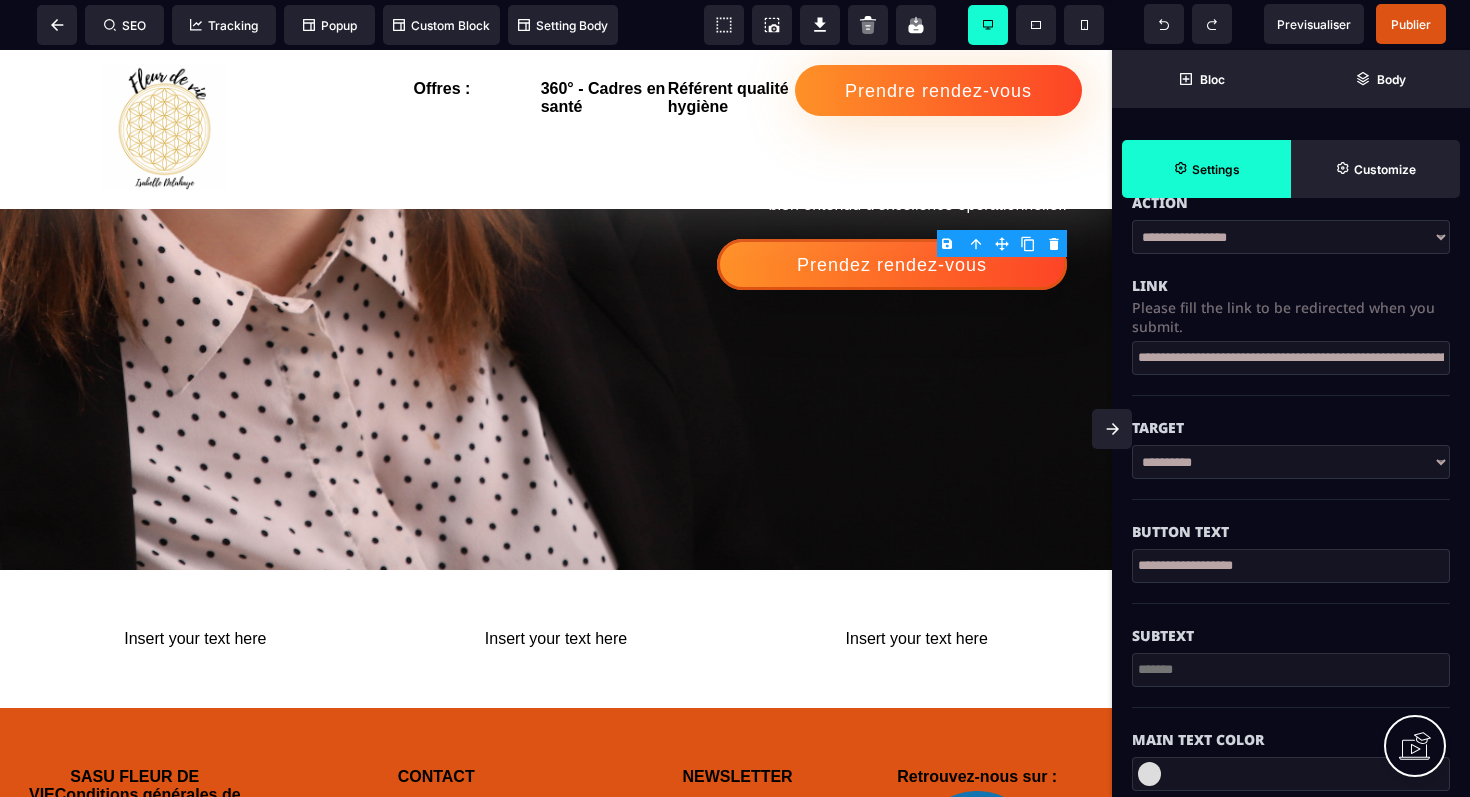 scroll, scrollTop: 0, scrollLeft: 197, axis: horizontal 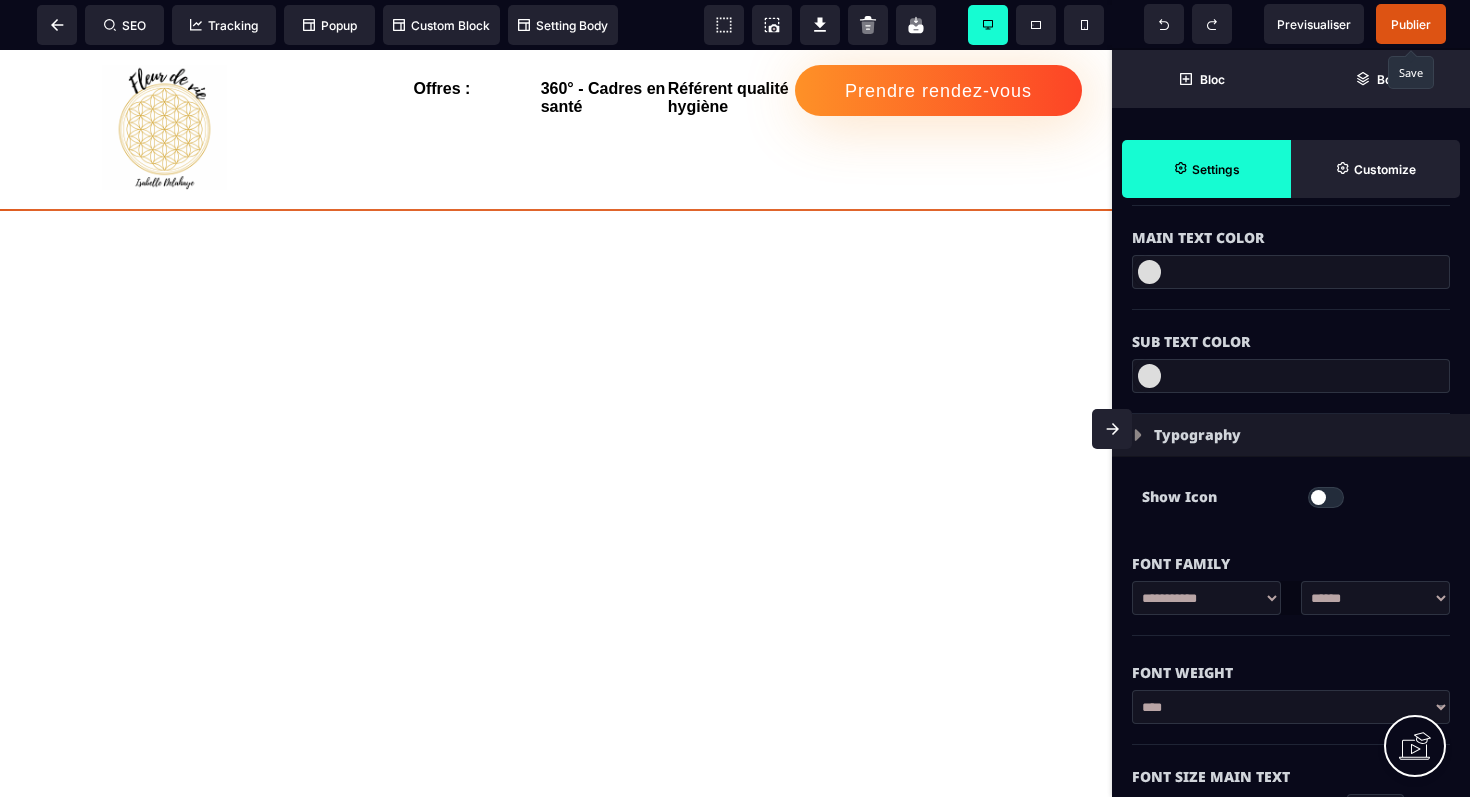 type on "**********" 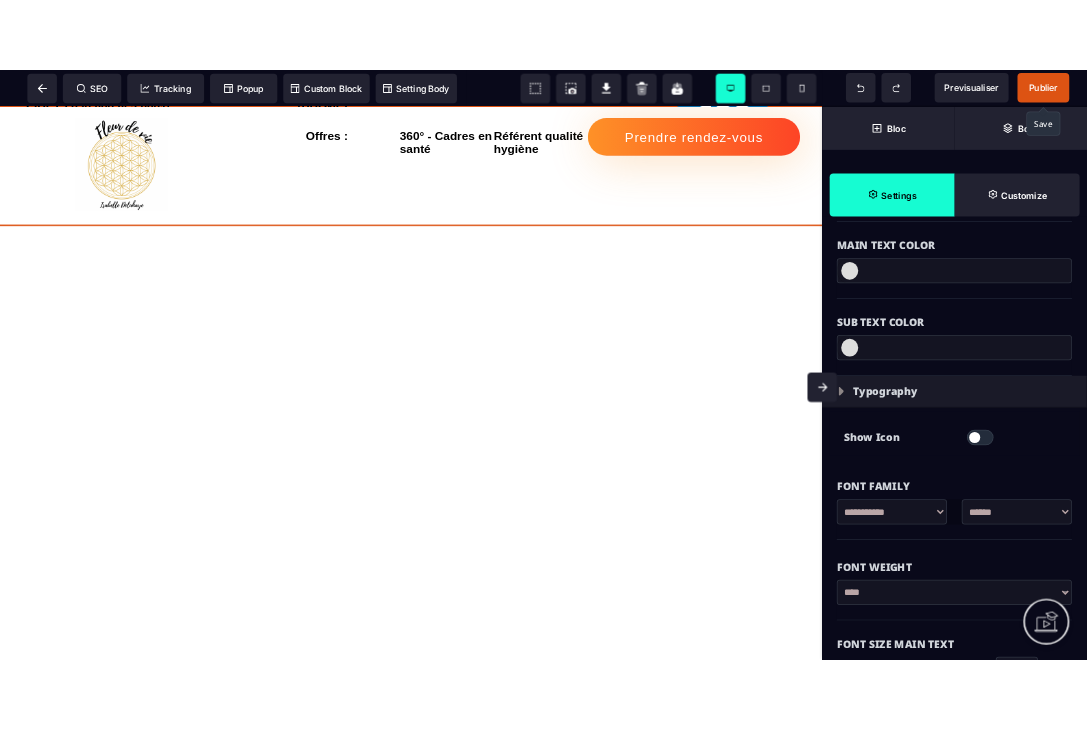 scroll, scrollTop: 0, scrollLeft: 0, axis: both 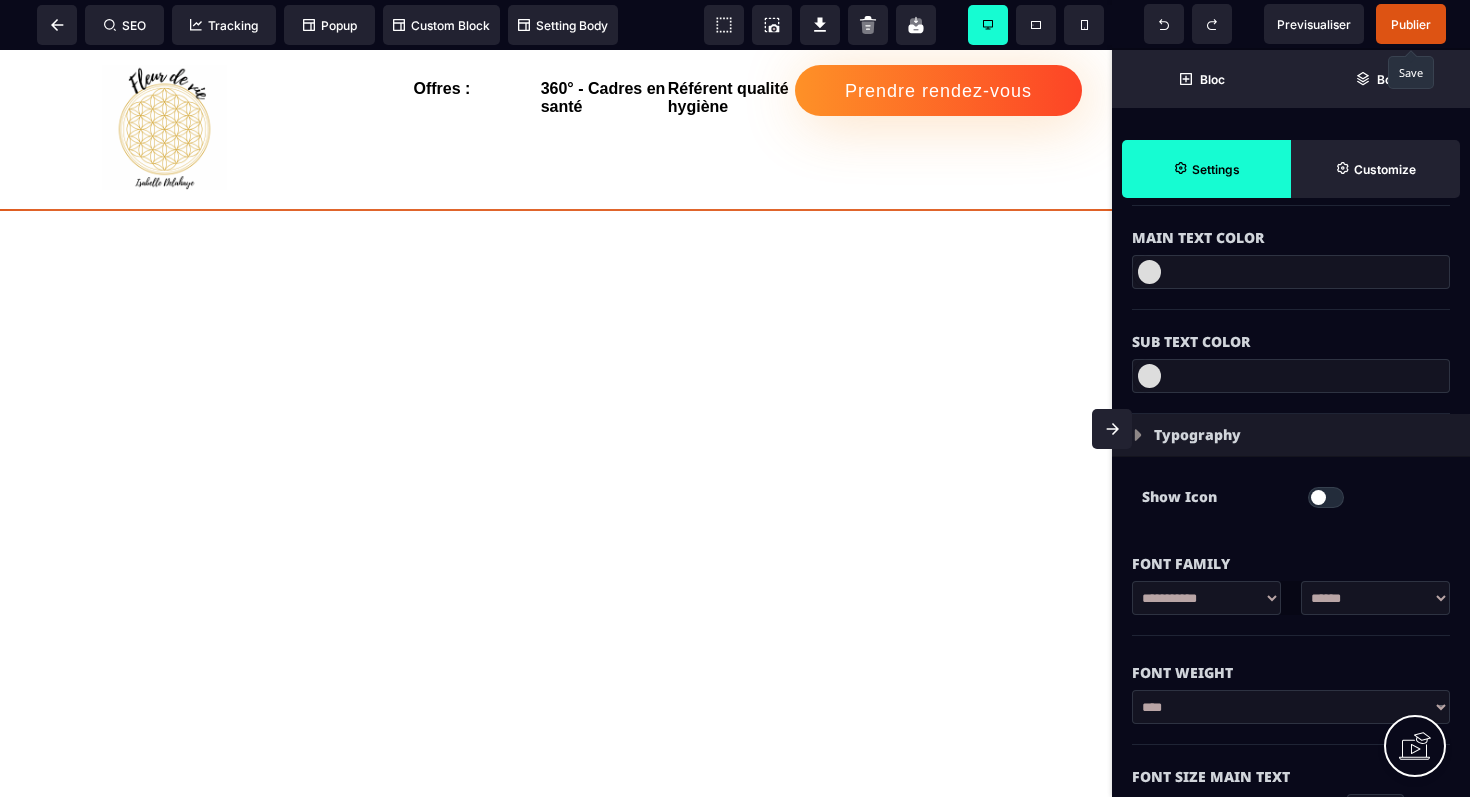 click on "Publier" at bounding box center [1411, 24] 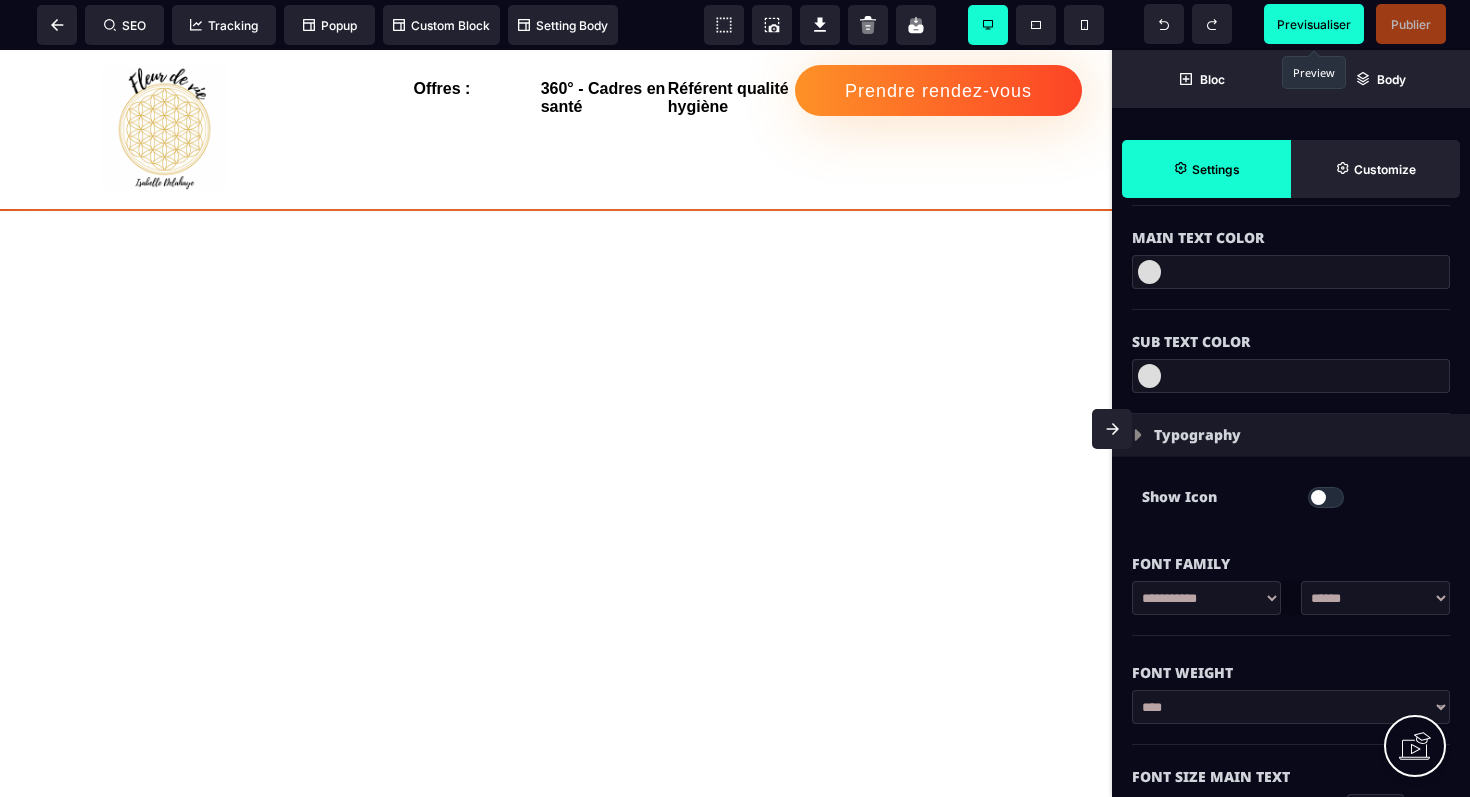 click on "Previsualiser" at bounding box center (1314, 24) 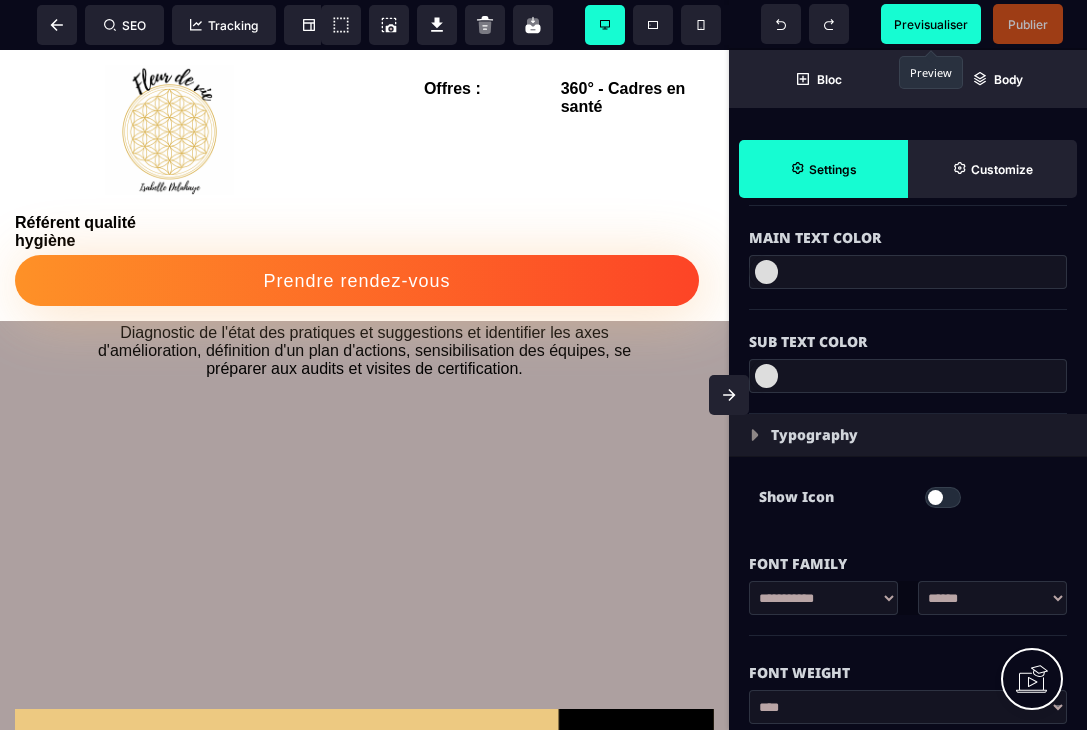 click 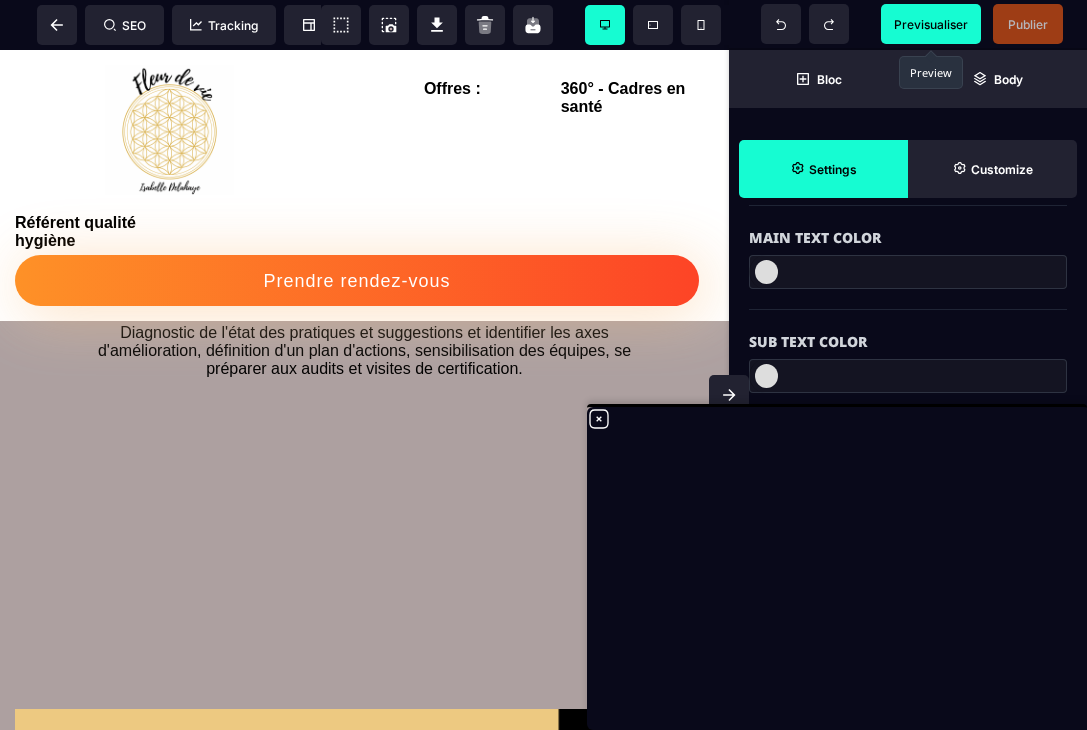 click 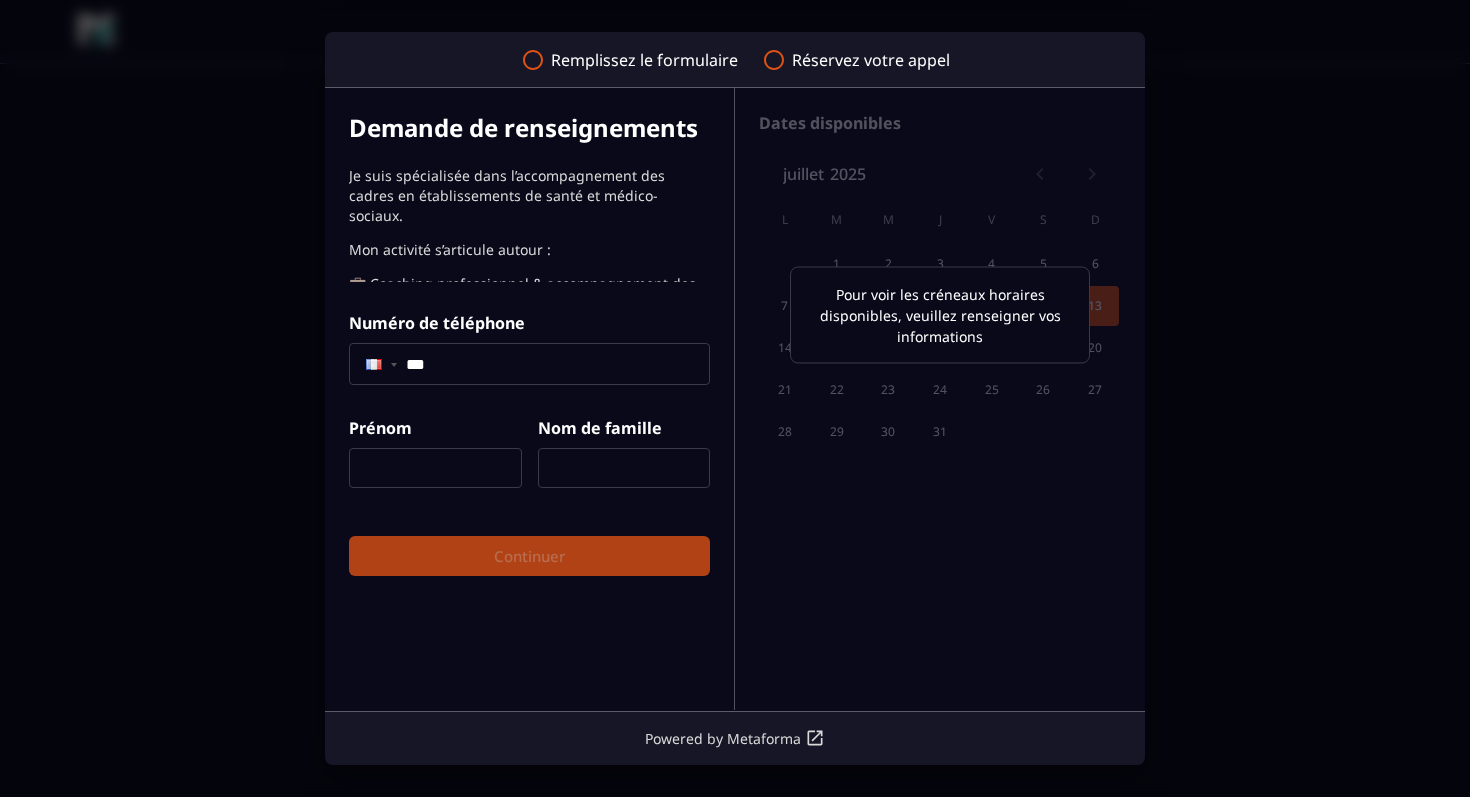 scroll, scrollTop: 0, scrollLeft: 0, axis: both 